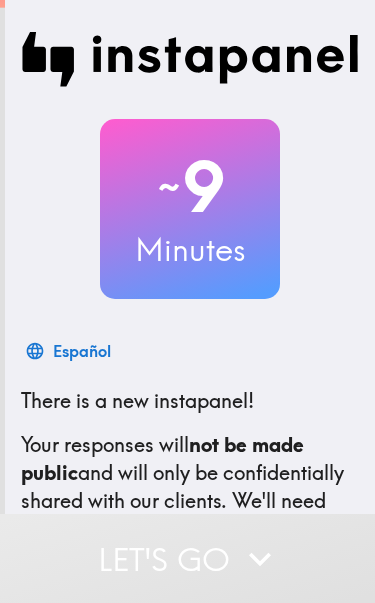 scroll, scrollTop: 0, scrollLeft: 0, axis: both 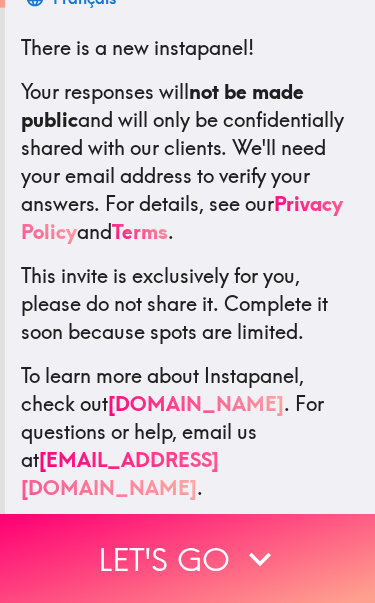 click on "Let's go" at bounding box center (187, 558) 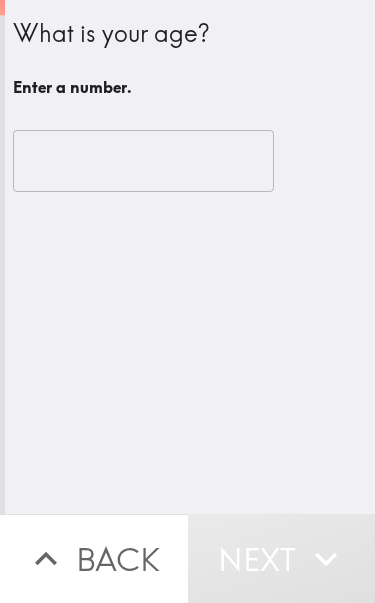 scroll, scrollTop: 0, scrollLeft: 0, axis: both 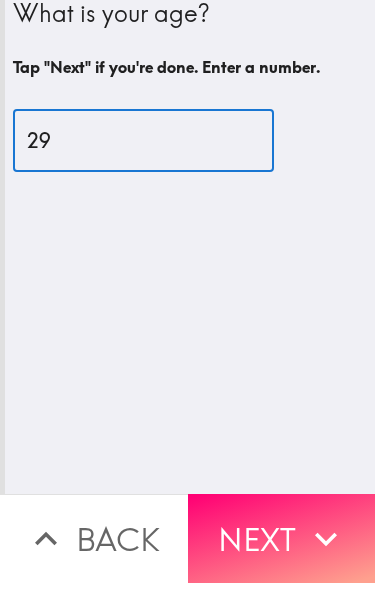 type on "29" 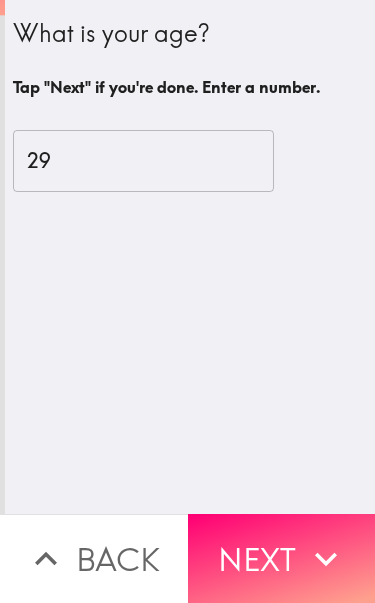 click on "Next" at bounding box center (282, 558) 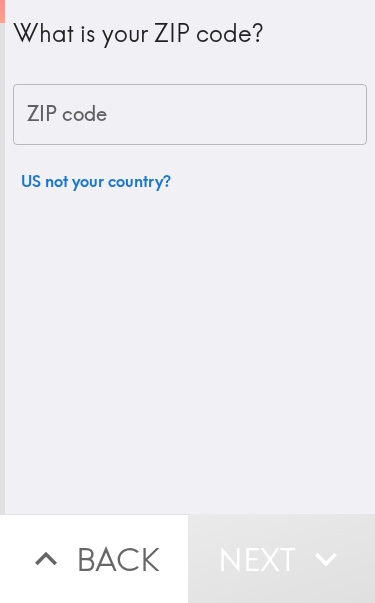 click on "ZIP code" at bounding box center [190, 115] 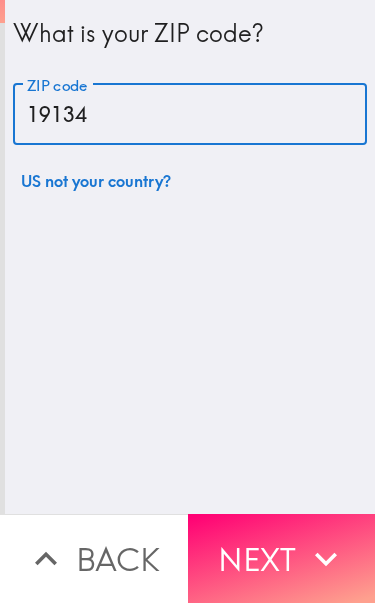 type on "19134" 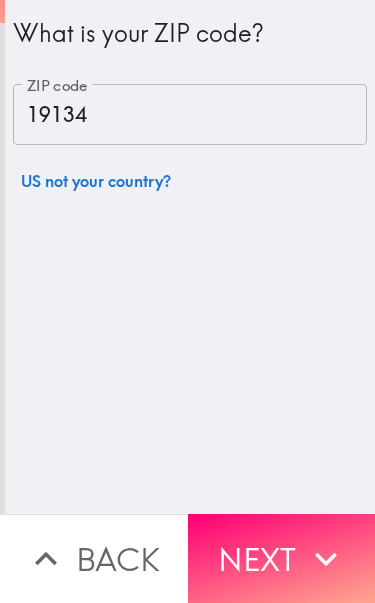 click 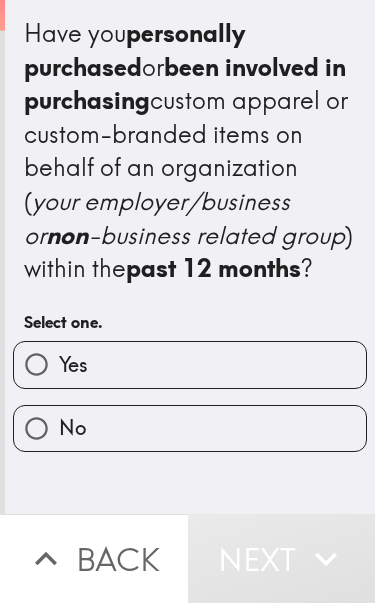 click on "Yes" at bounding box center (190, 364) 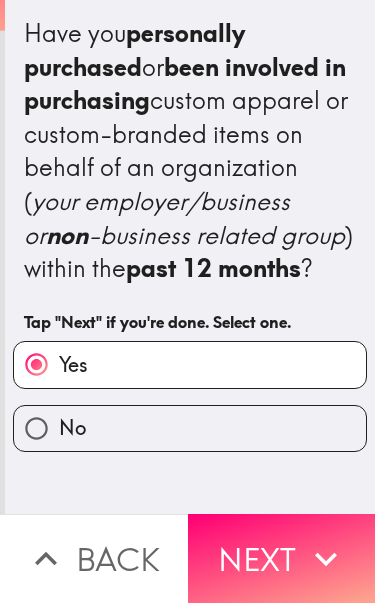 click on "Next" at bounding box center [282, 558] 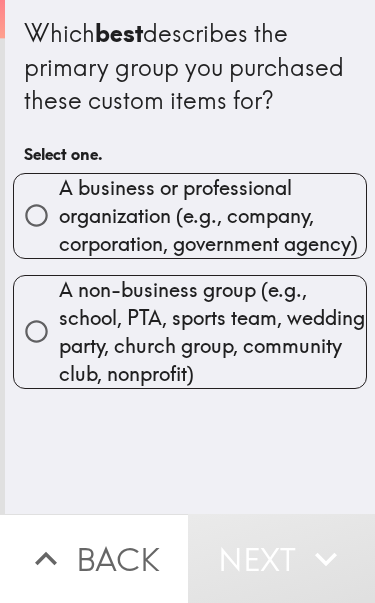 click on "A business or professional organization (e.g., company, corporation, government agency)" at bounding box center (212, 216) 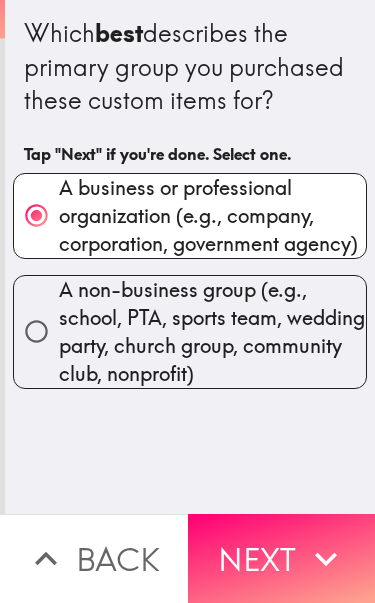 click on "Next" at bounding box center [282, 558] 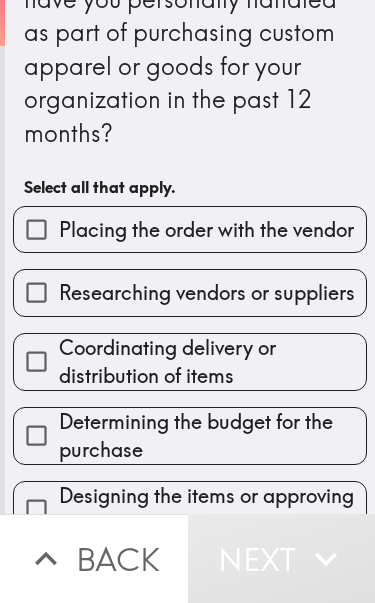scroll, scrollTop: 83, scrollLeft: 0, axis: vertical 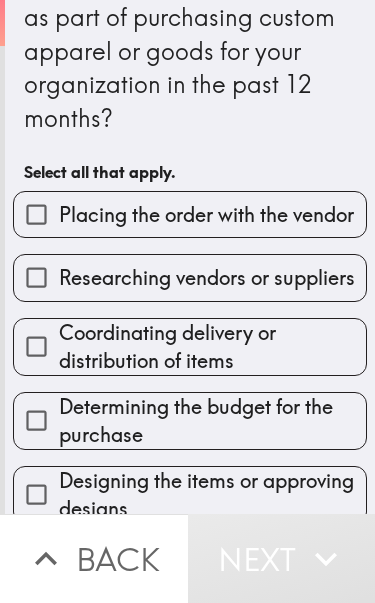 click on "Placing the order with the vendor" at bounding box center [206, 215] 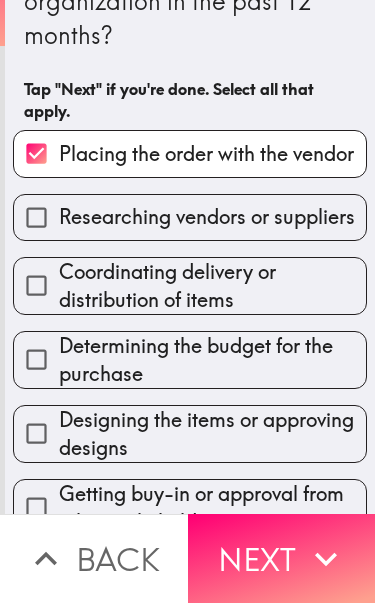 click on "Researching vendors or suppliers" at bounding box center (207, 217) 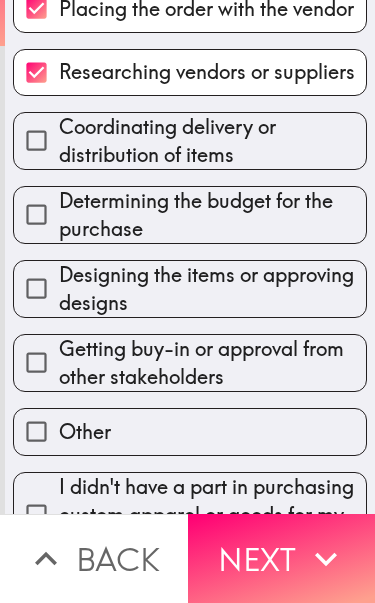 scroll, scrollTop: 315, scrollLeft: 0, axis: vertical 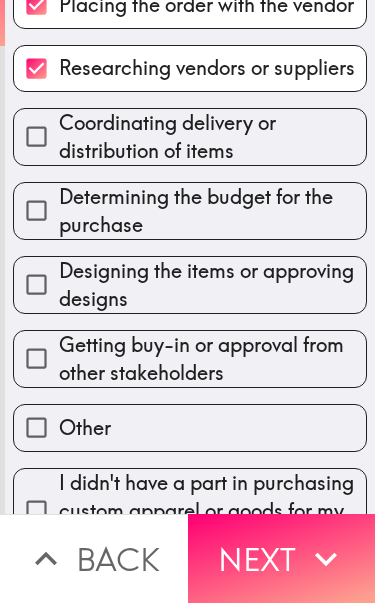 click on "Getting buy-in or approval from other stakeholders" at bounding box center [212, 359] 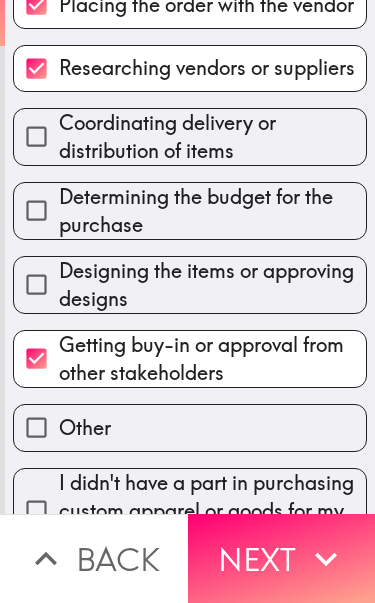 click on "Designing the items or approving designs" at bounding box center [212, 285] 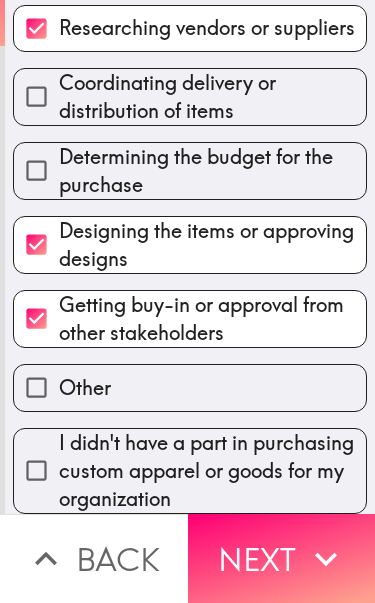 click on "Next" at bounding box center [282, 558] 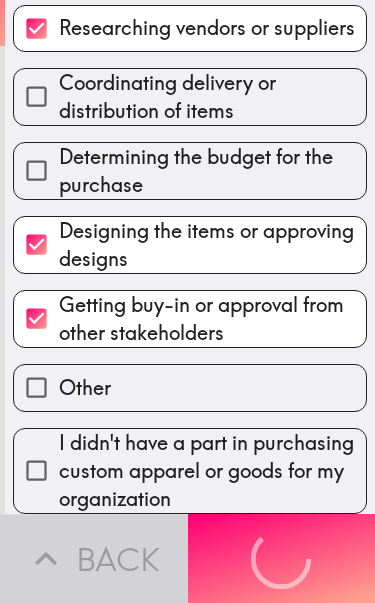 scroll, scrollTop: 358, scrollLeft: 0, axis: vertical 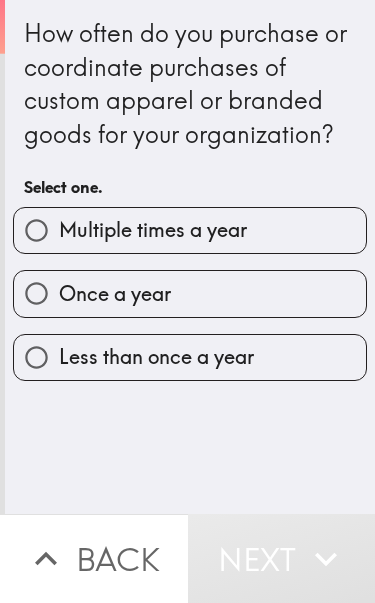 click on "Multiple times a year" at bounding box center (153, 230) 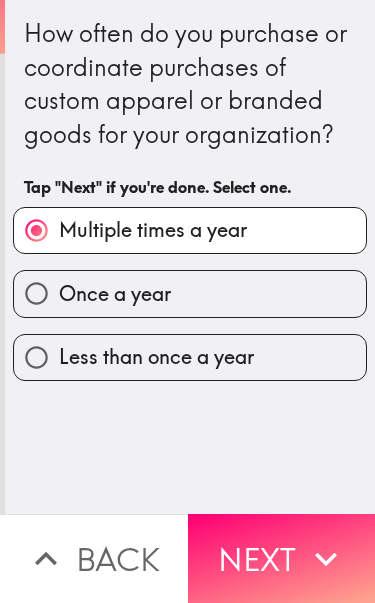 click on "Next" at bounding box center [282, 558] 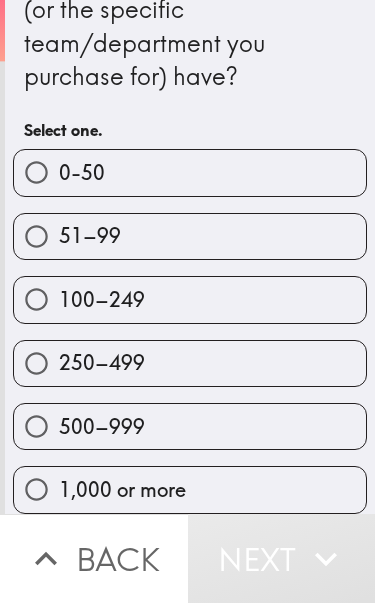 scroll, scrollTop: 94, scrollLeft: 0, axis: vertical 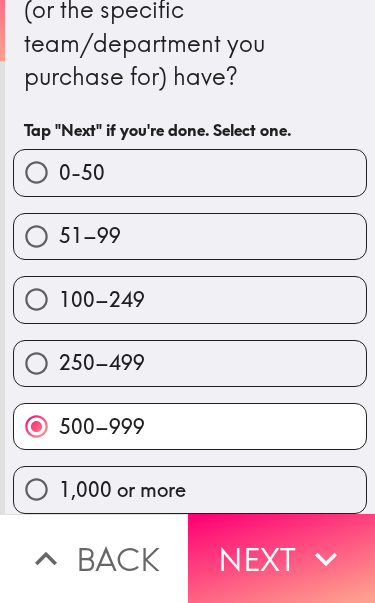 click on "1,000 or more" at bounding box center (190, 489) 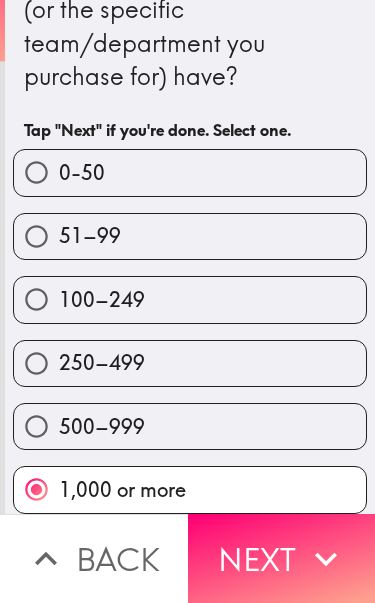 click on "Next" at bounding box center [282, 558] 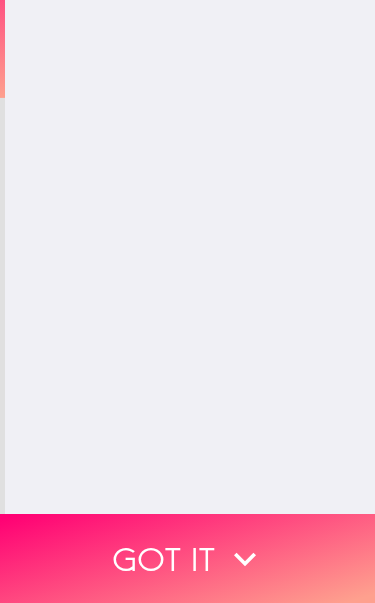 scroll, scrollTop: 0, scrollLeft: 0, axis: both 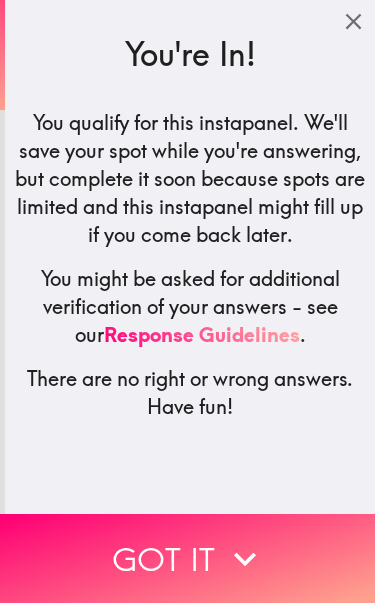click on "Got it" at bounding box center (187, 558) 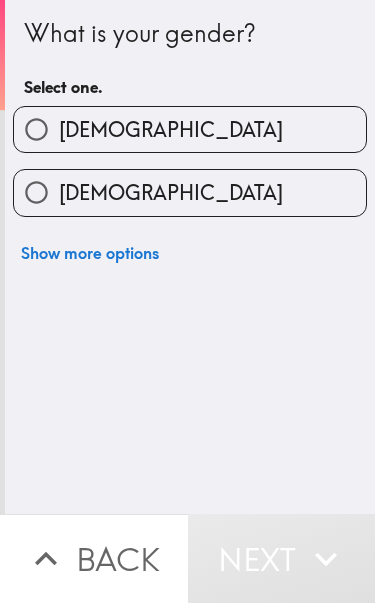 click on "[DEMOGRAPHIC_DATA]" at bounding box center [190, 192] 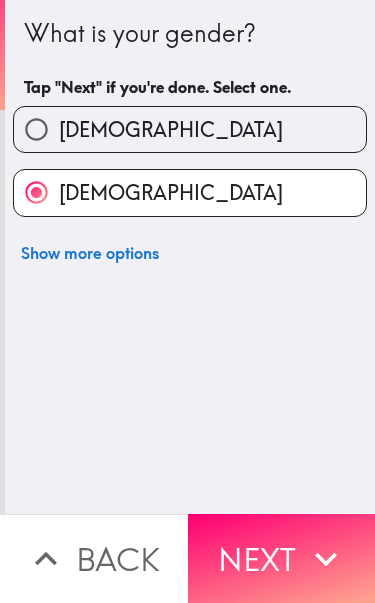 click on "Next" at bounding box center [282, 558] 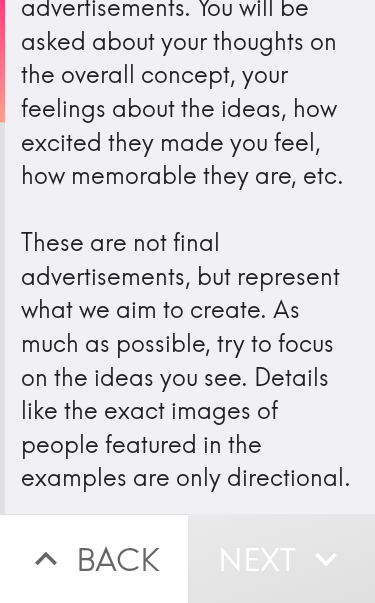 scroll, scrollTop: 443, scrollLeft: 0, axis: vertical 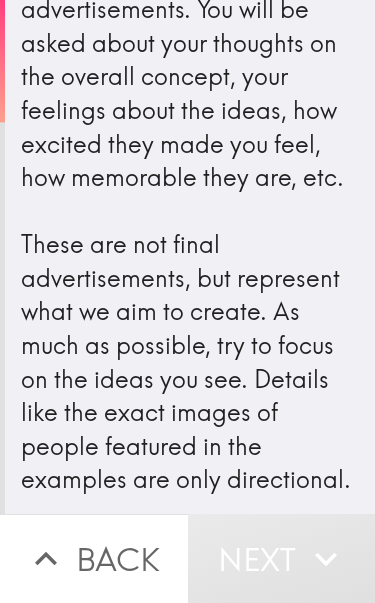 click on "Next" at bounding box center [282, 558] 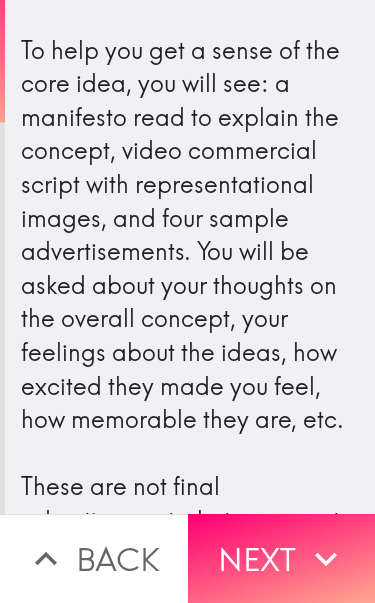 scroll, scrollTop: 202, scrollLeft: 0, axis: vertical 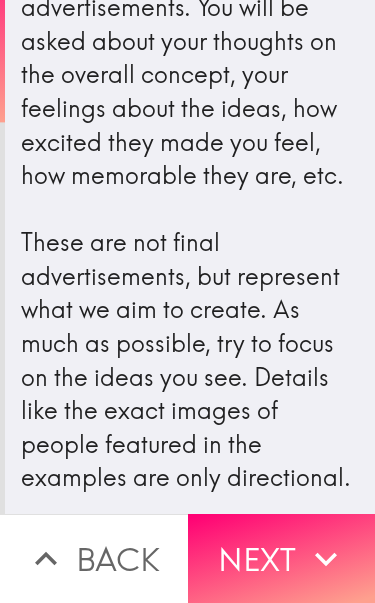 click on "Next" at bounding box center [282, 558] 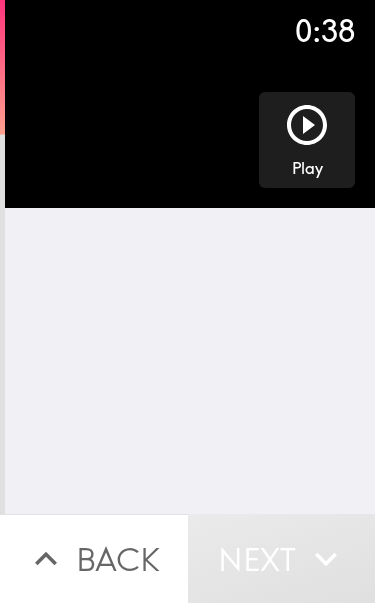 click 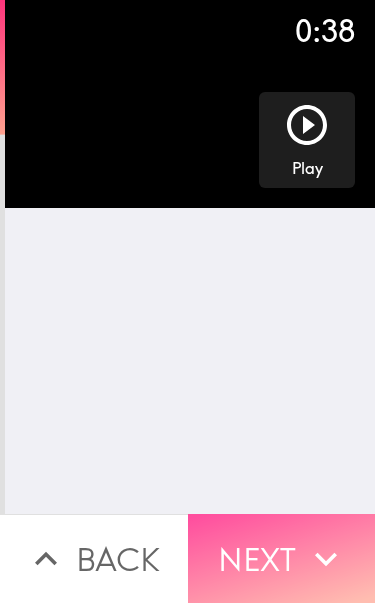 click on "Next" at bounding box center [282, 558] 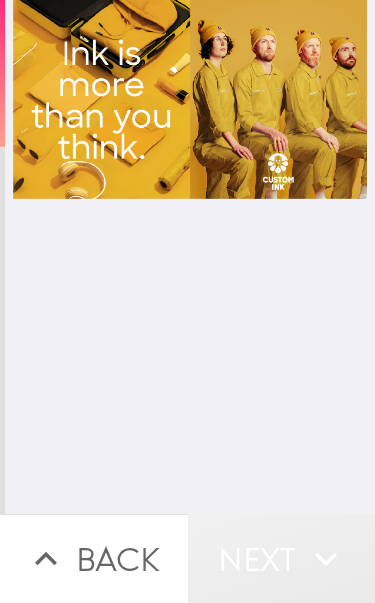 click on "Next" at bounding box center [282, 558] 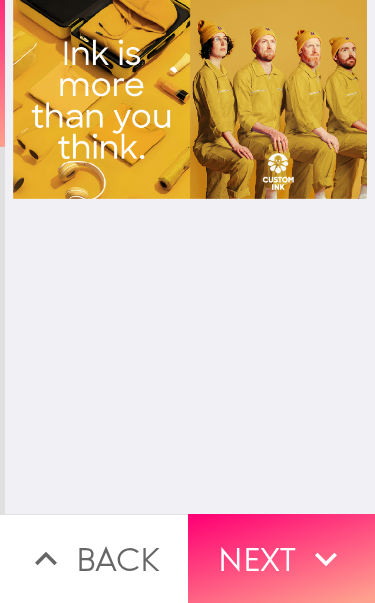 click at bounding box center (190, 257) 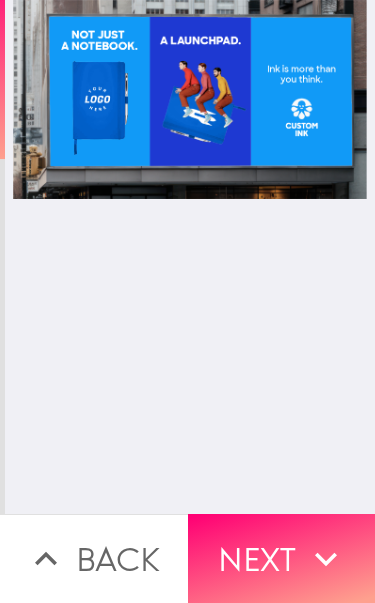 click on "Next" at bounding box center [282, 558] 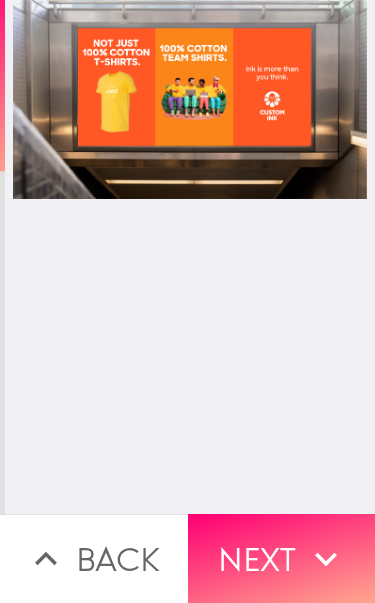 click on "Next" at bounding box center [282, 558] 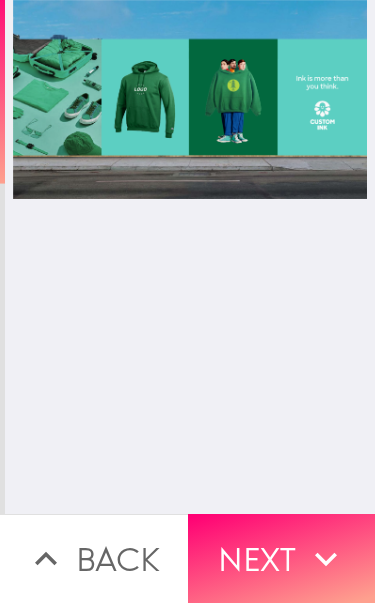click on "Next" at bounding box center [282, 558] 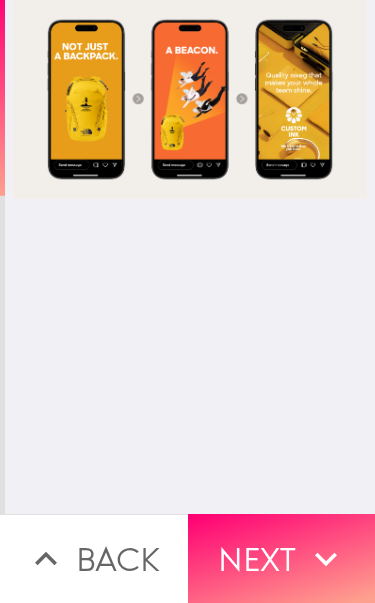 click on "Next" at bounding box center (282, 558) 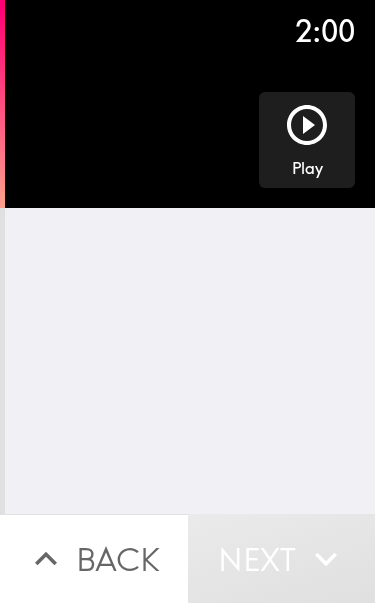 click 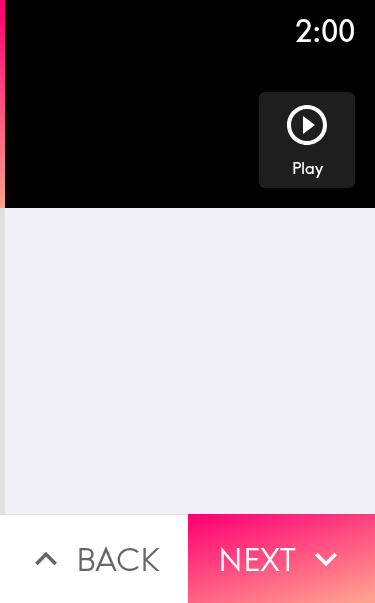 click 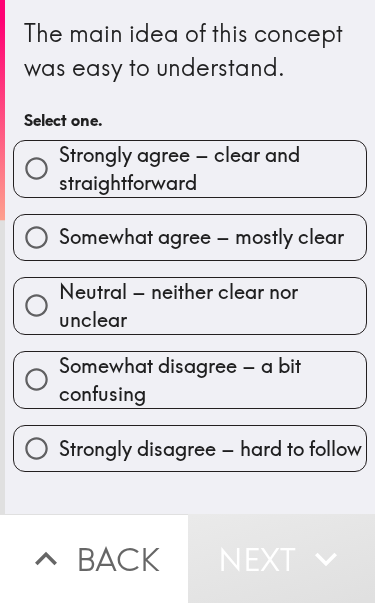 click on "Somewhat agree – mostly clear" at bounding box center (201, 237) 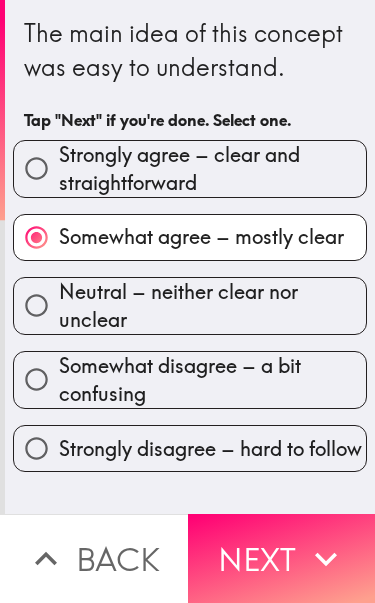 click 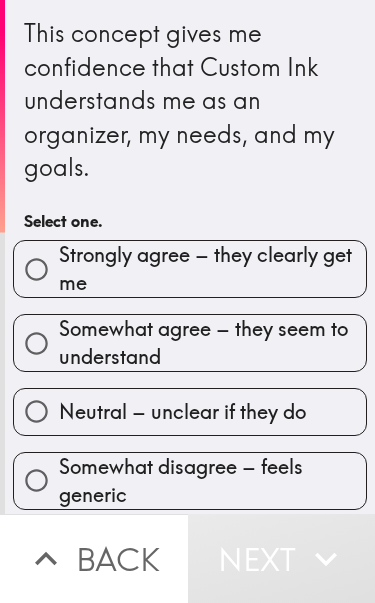 click on "Somewhat agree – they seem to understand" at bounding box center (212, 343) 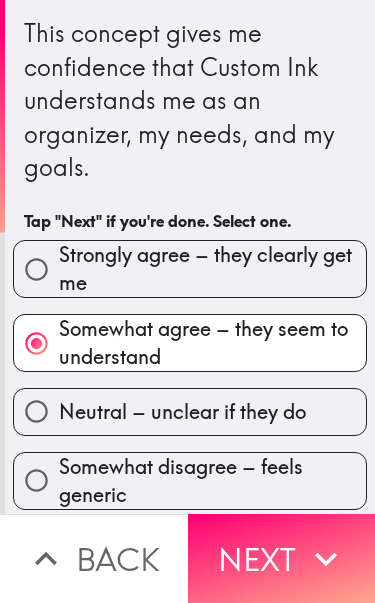 click on "Next" at bounding box center [282, 558] 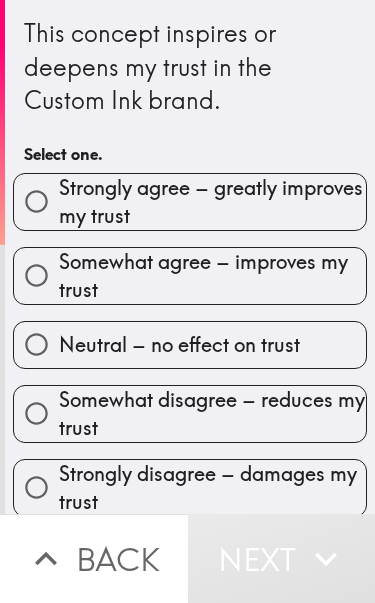 click on "Somewhat agree – improves my trust" at bounding box center [212, 276] 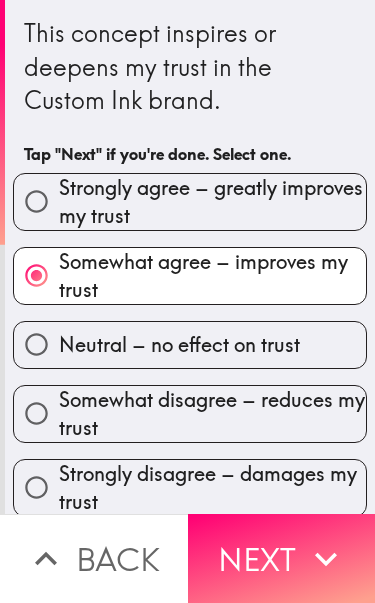 click 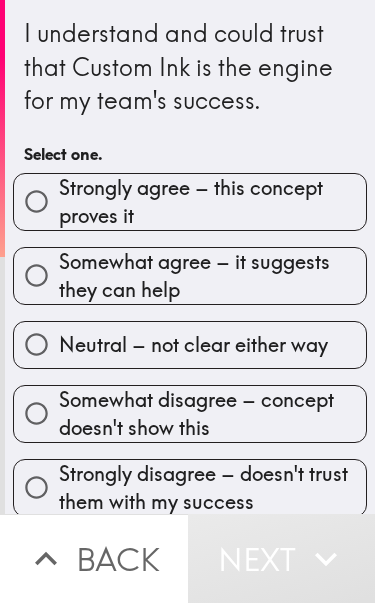 click on "Neutral – not clear either way" at bounding box center [193, 345] 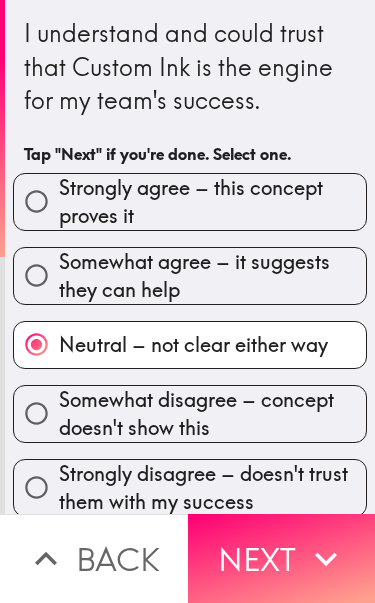 click 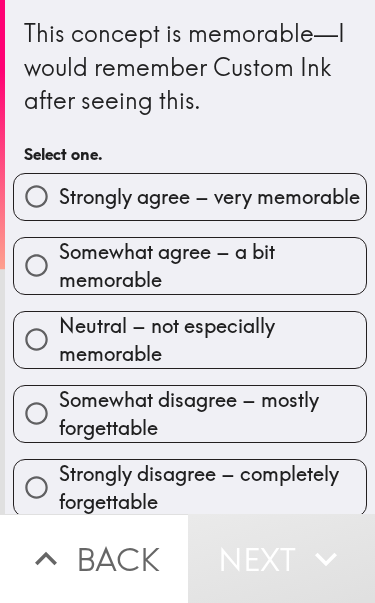 click on "Strongly agree – very memorable" at bounding box center [209, 197] 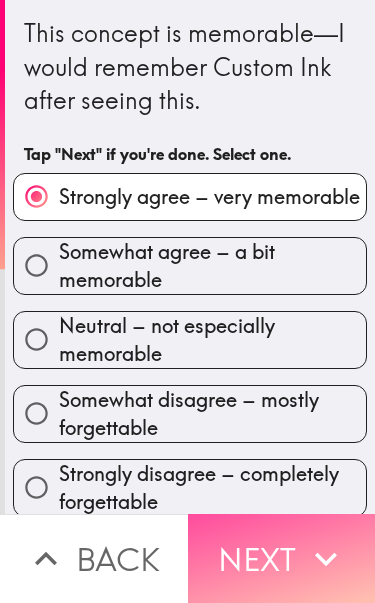 click 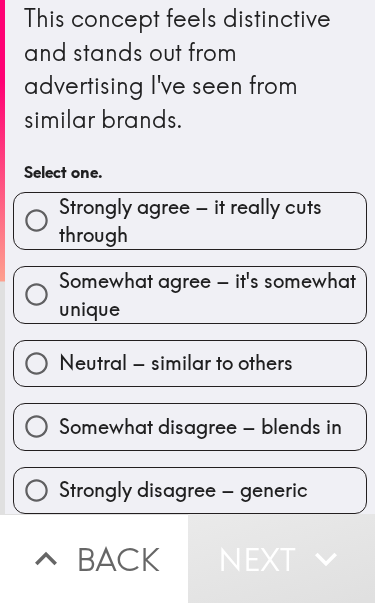 scroll, scrollTop: 17, scrollLeft: 0, axis: vertical 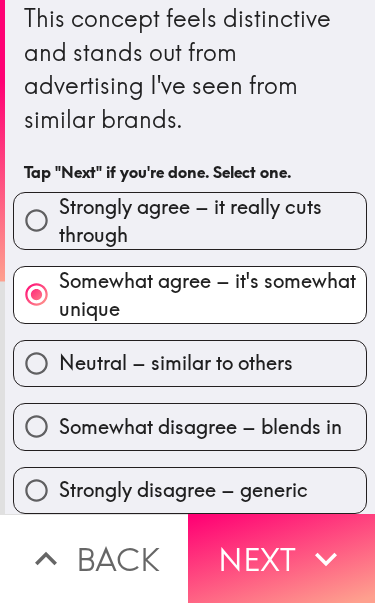 click 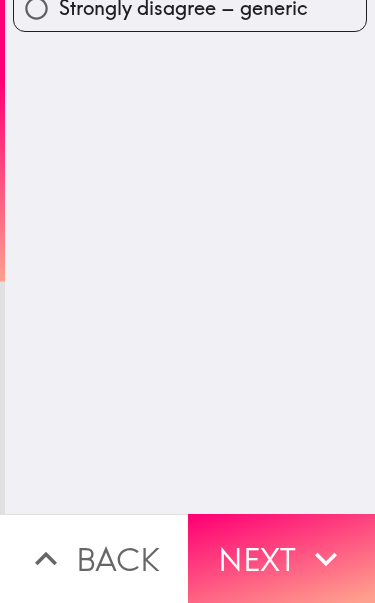 scroll, scrollTop: 0, scrollLeft: 0, axis: both 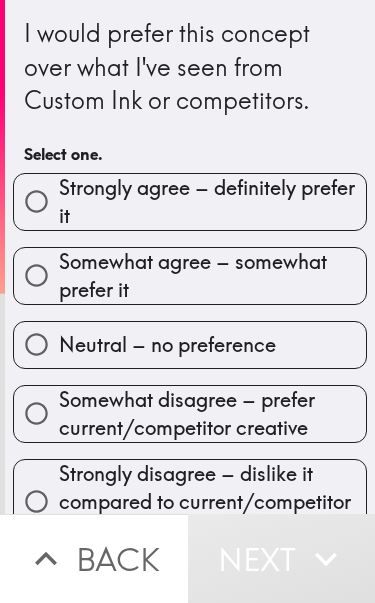 click on "Neutral – no preference" at bounding box center [190, 344] 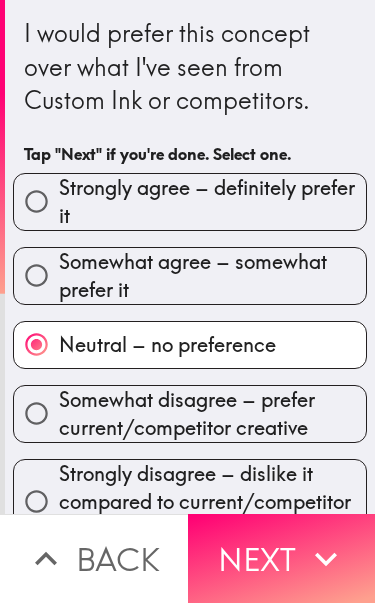 click 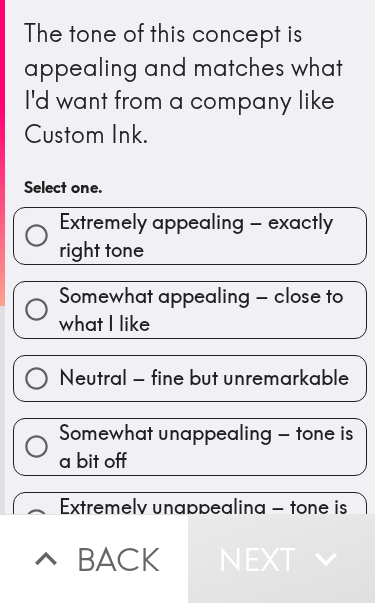 click on "Somewhat appealing – close to what I like" at bounding box center (212, 310) 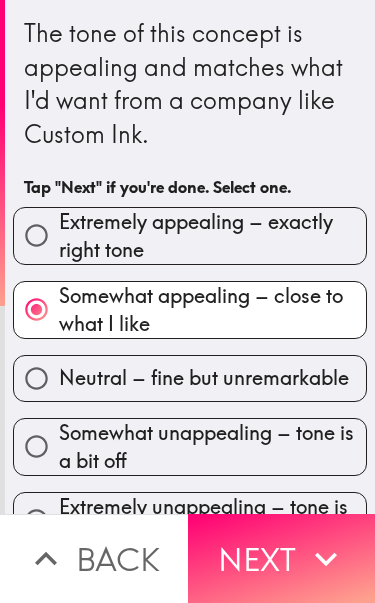 click 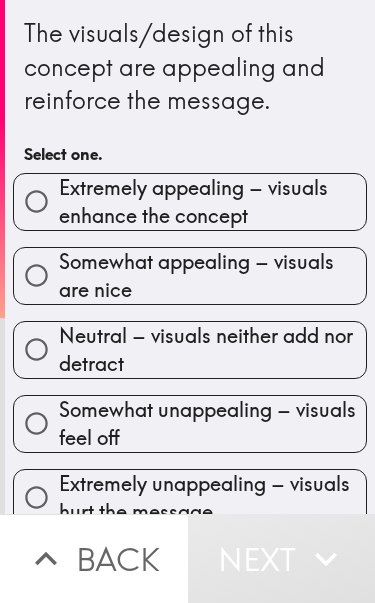 click on "Extremely appealing – visuals enhance the concept" at bounding box center (212, 202) 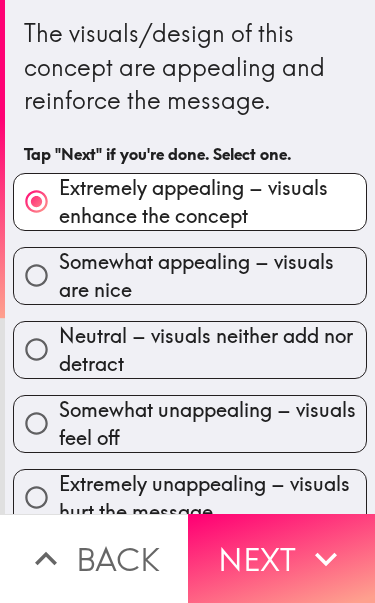 click on "Next" at bounding box center [282, 558] 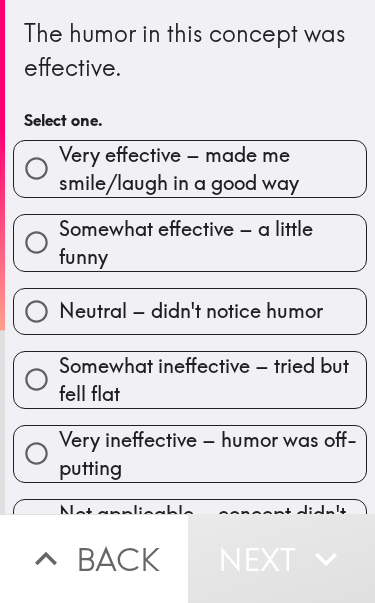 click on "Neutral – didn't notice humor" at bounding box center [191, 311] 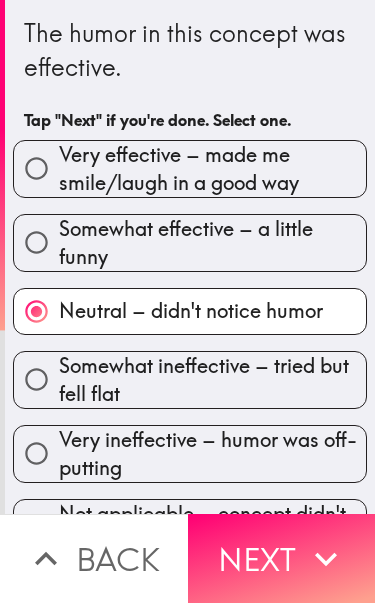 click on "Next" at bounding box center [282, 558] 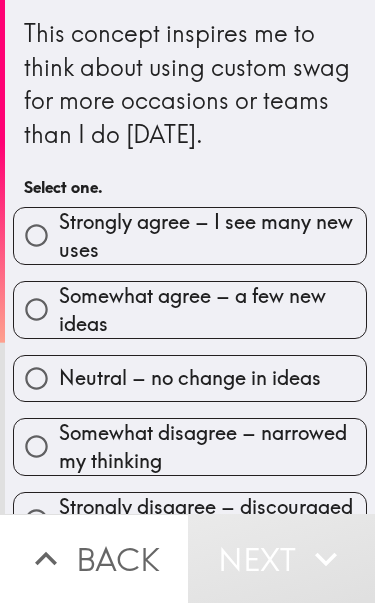 click on "Somewhat agree – a few new ideas" at bounding box center [212, 310] 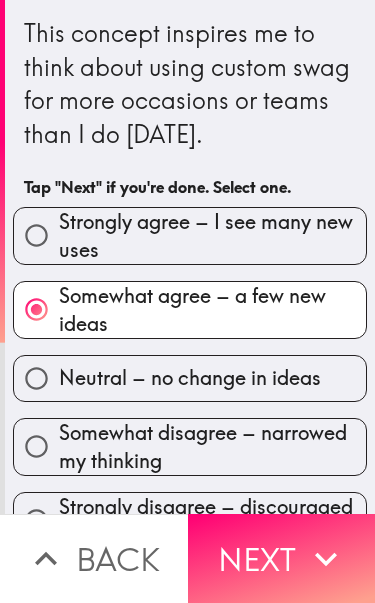 click 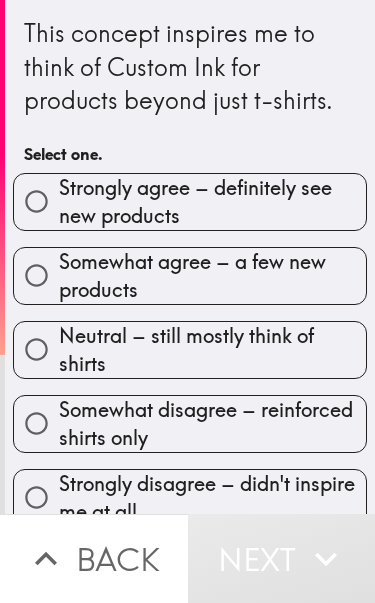 click on "Somewhat agree – a few new products" at bounding box center (212, 276) 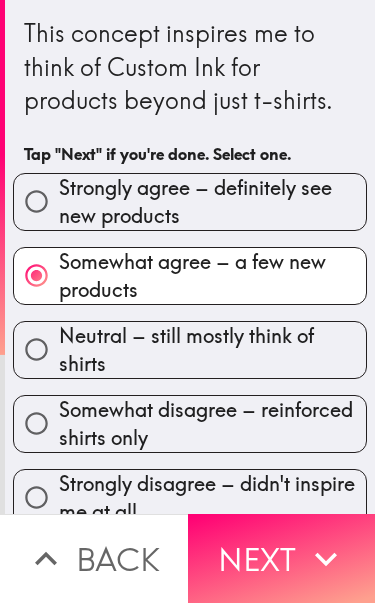 click on "Next" at bounding box center [282, 558] 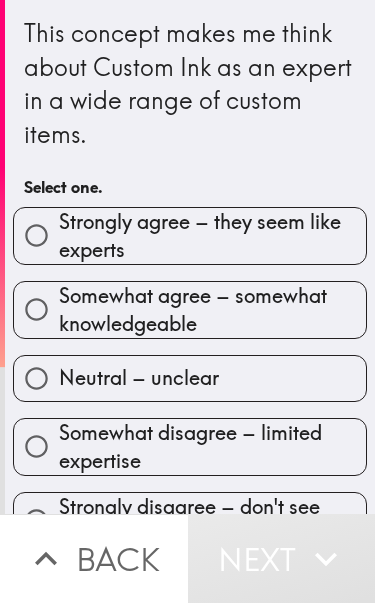 click on "Neutral – unclear" at bounding box center (190, 378) 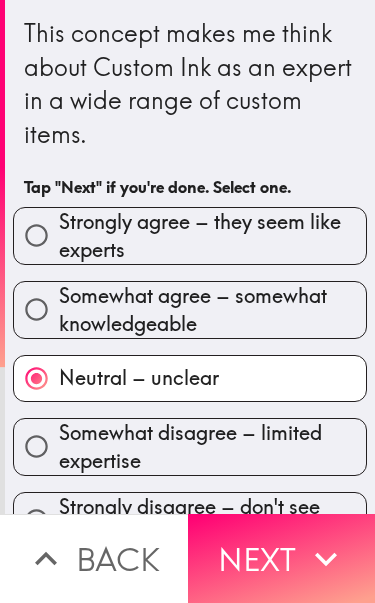 click 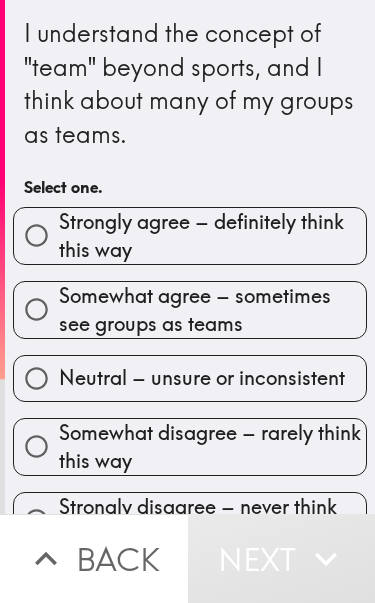 click on "Strongly agree – definitely think this way" at bounding box center (212, 236) 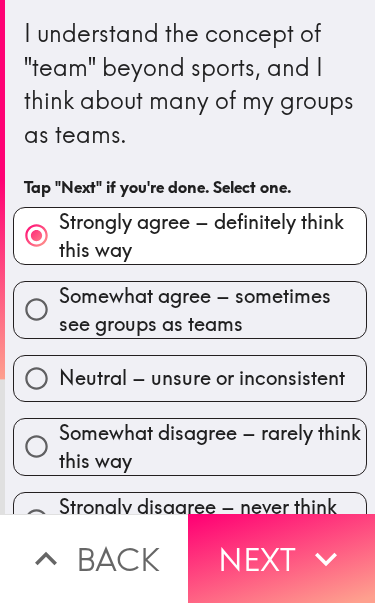 click 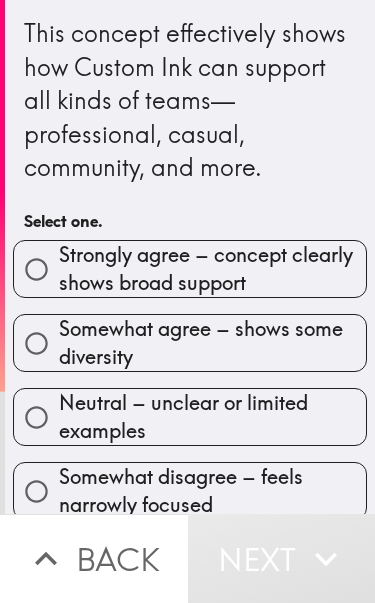 click on "Somewhat agree – shows some diversity" at bounding box center [212, 343] 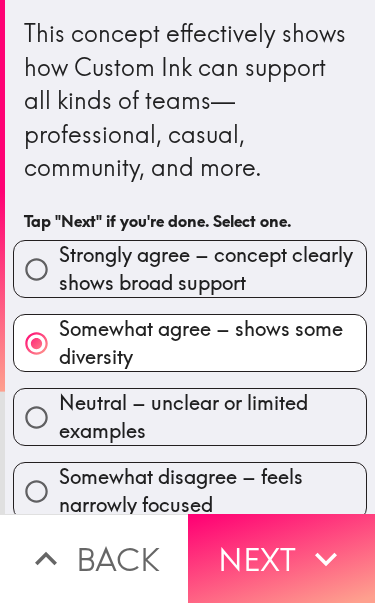 click on "Next" at bounding box center [282, 558] 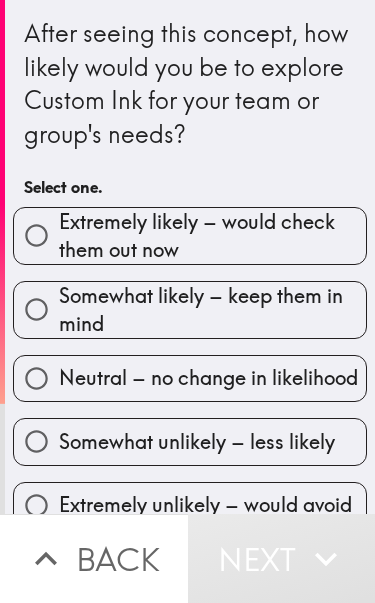 click on "Somewhat likely – keep them in mind" at bounding box center [212, 310] 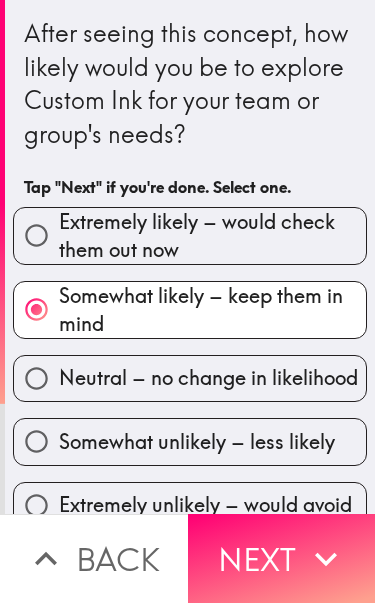 click on "Next" at bounding box center (282, 558) 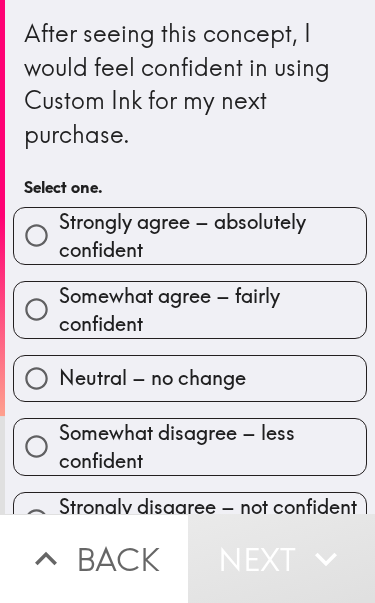 click on "Somewhat agree – fairly confident" at bounding box center [212, 310] 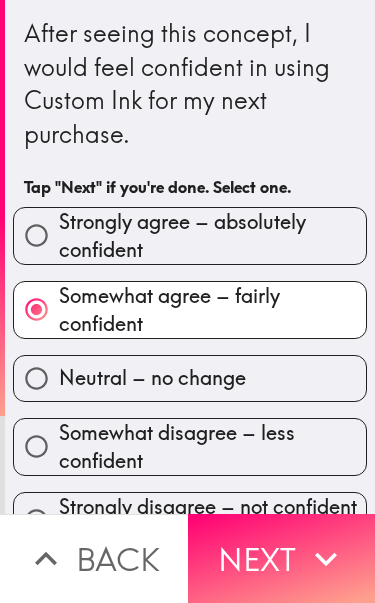 click 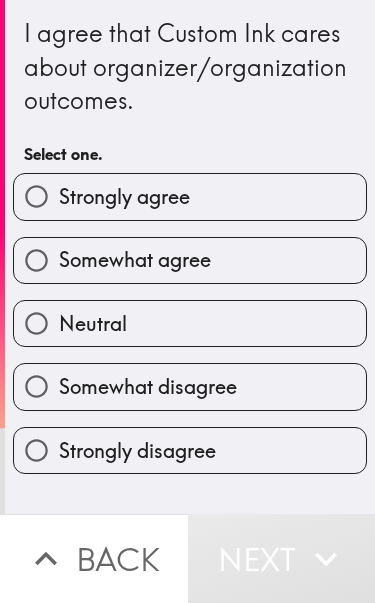 click on "Somewhat agree" at bounding box center [190, 260] 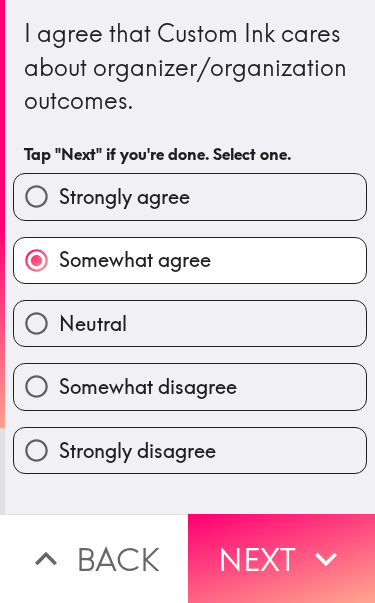 click on "Next" at bounding box center (282, 558) 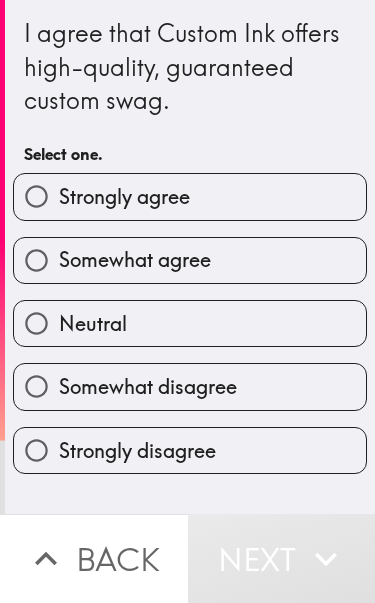 click on "Somewhat disagree" at bounding box center [190, 386] 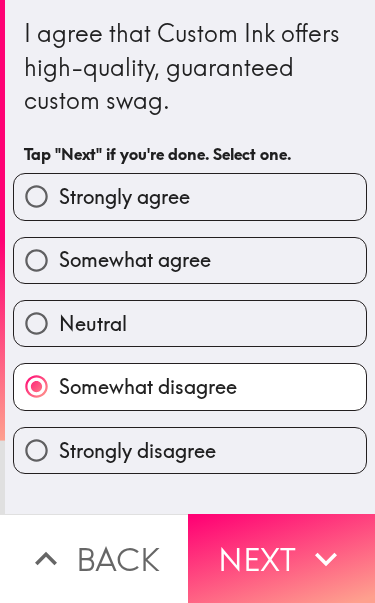 click on "Next" at bounding box center [282, 558] 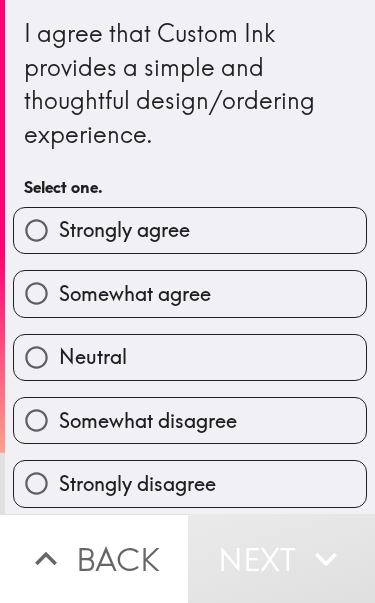 click on "Somewhat agree" at bounding box center [190, 293] 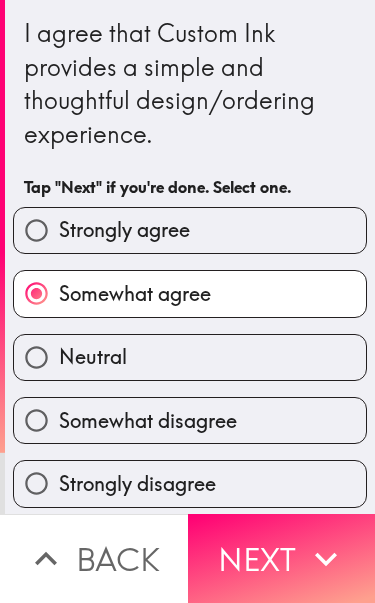 click on "Next" at bounding box center [282, 558] 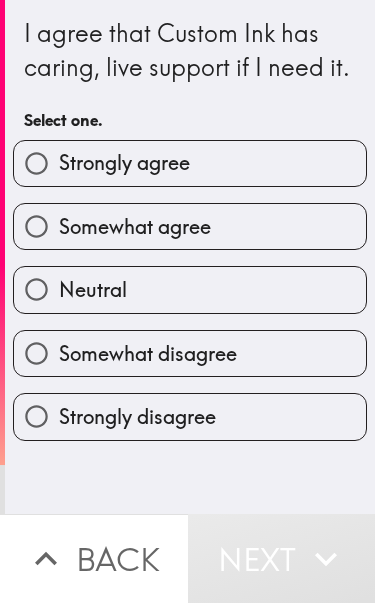 click on "Neutral" at bounding box center [190, 289] 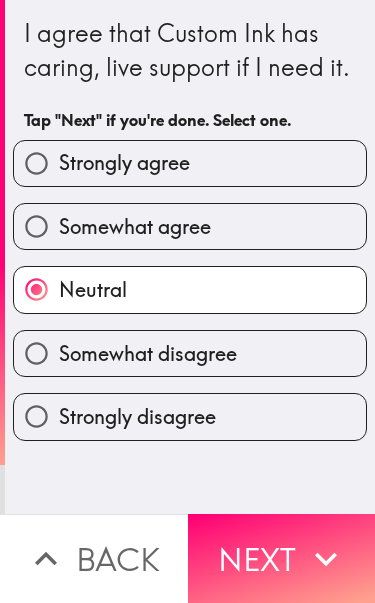 click on "Next" at bounding box center (282, 558) 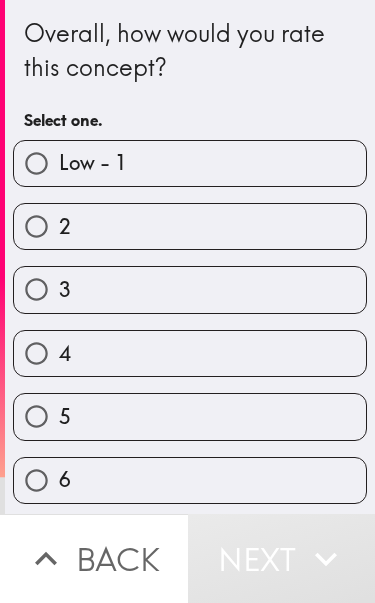 click on "3" at bounding box center [190, 289] 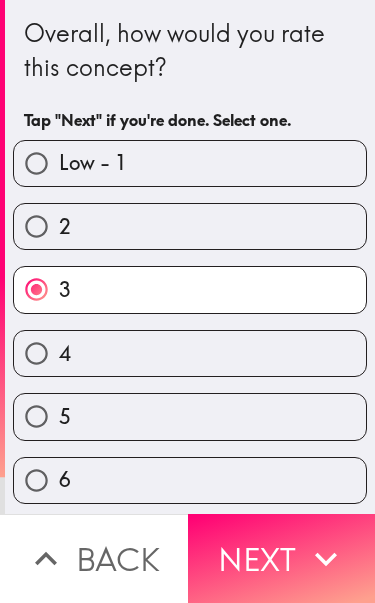 click on "4" at bounding box center [190, 353] 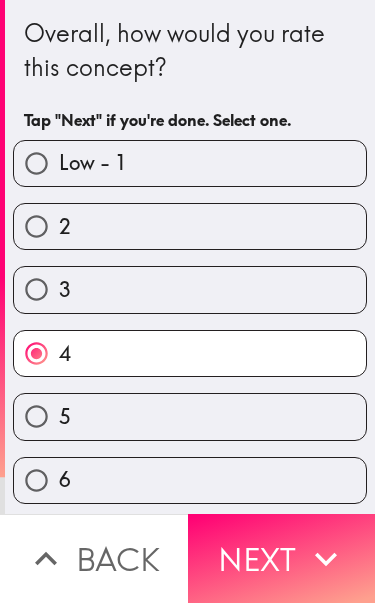 click on "Next" at bounding box center [282, 558] 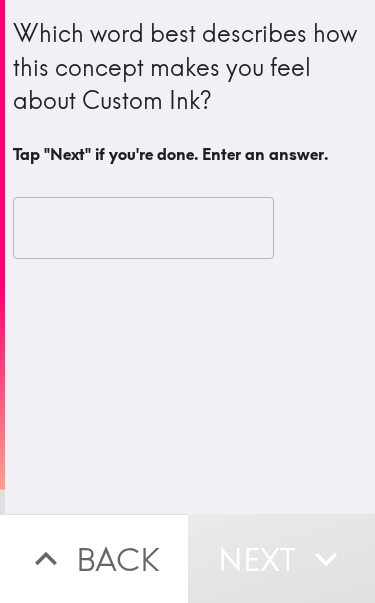 click at bounding box center (143, 228) 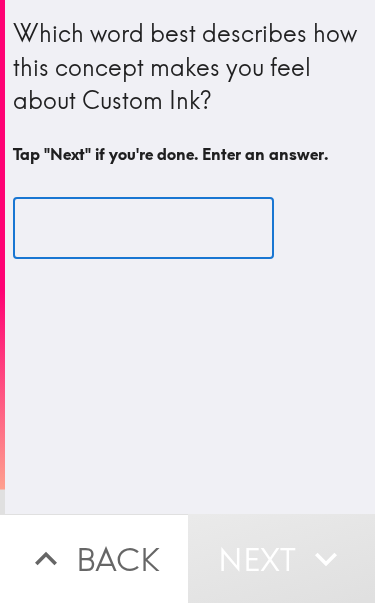 click at bounding box center (143, 228) 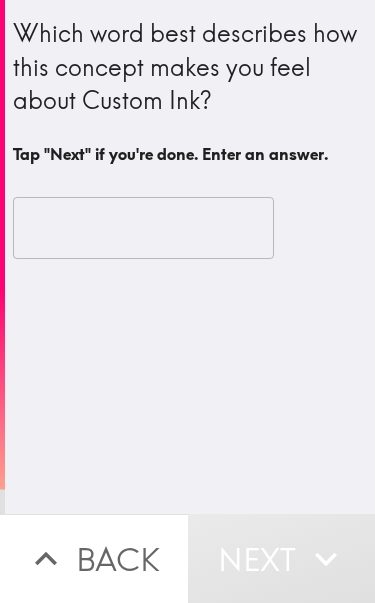 click at bounding box center [143, 228] 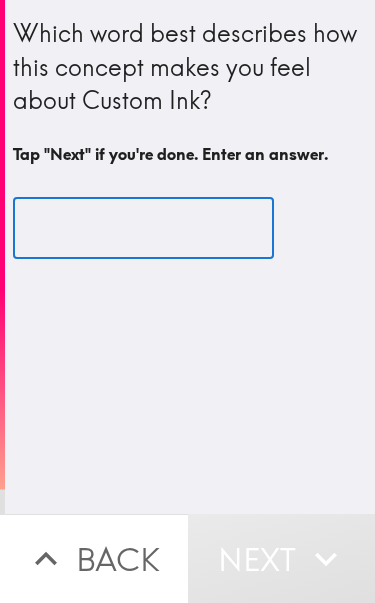click at bounding box center [143, 228] 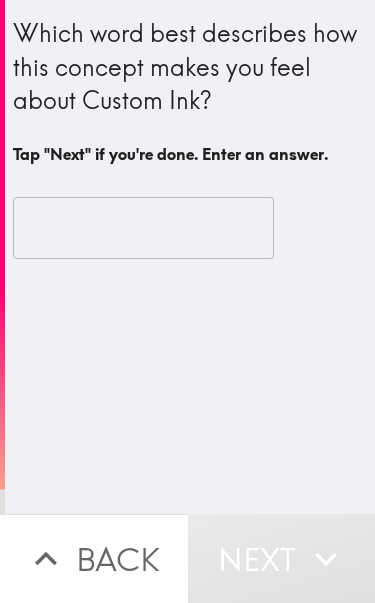 click at bounding box center (143, 228) 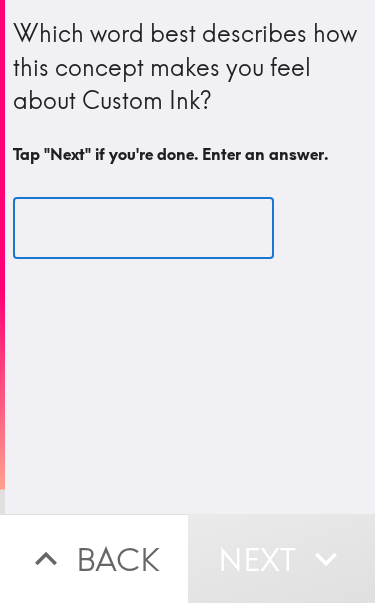 click on "​" at bounding box center (190, 228) 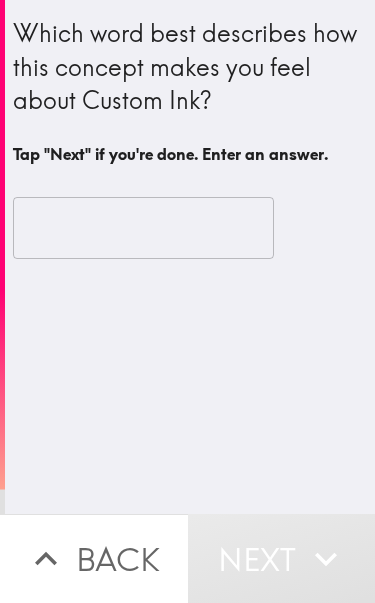 click at bounding box center [143, 228] 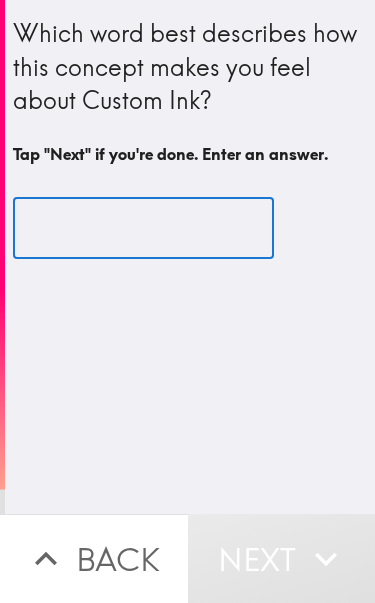click at bounding box center (143, 228) 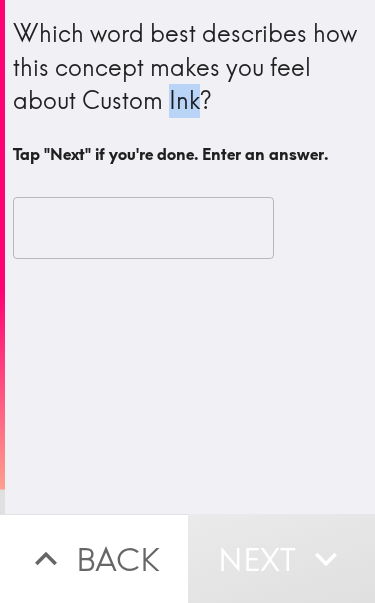 copy on "Ink" 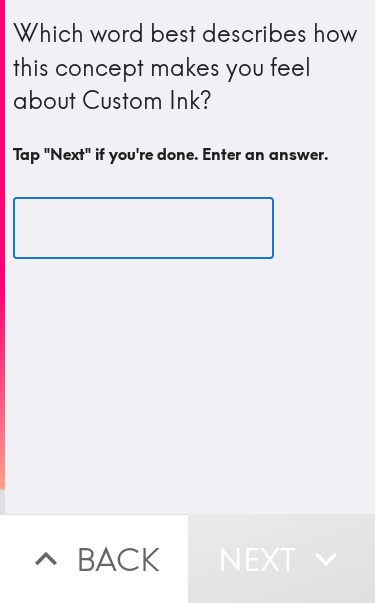 paste on "Ink" 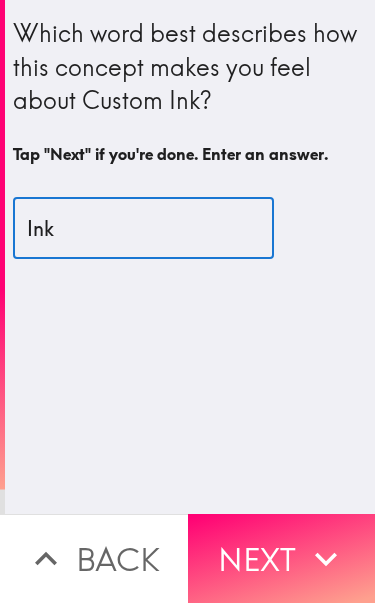 type on "Ink" 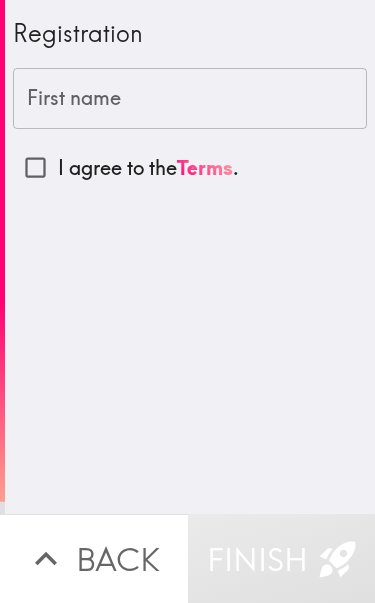 click on "First name" at bounding box center [190, 99] 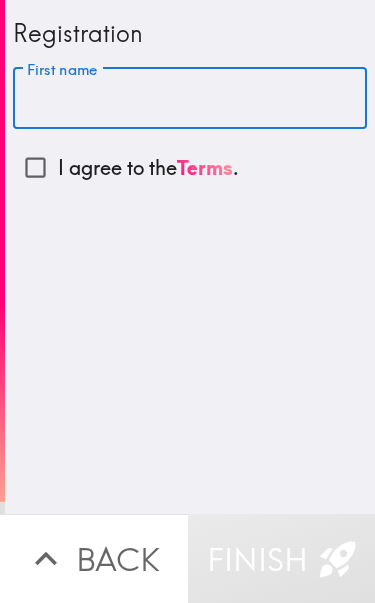 click on "I agree to the  Terms ." at bounding box center (35, 167) 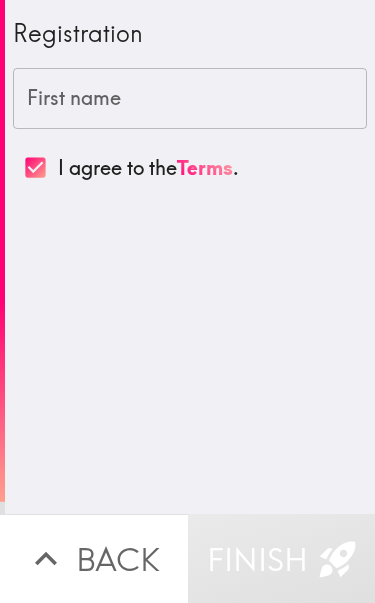 click on "First name" at bounding box center [190, 99] 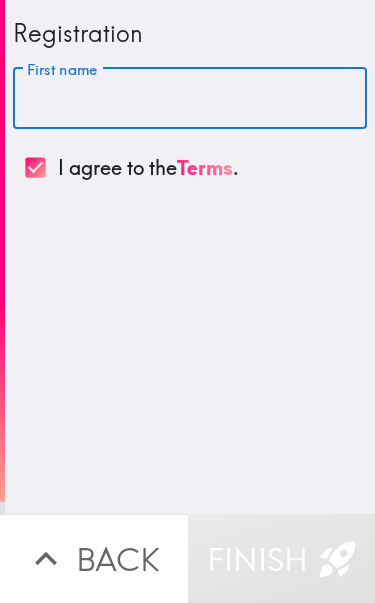 click on "First name" at bounding box center (190, 99) 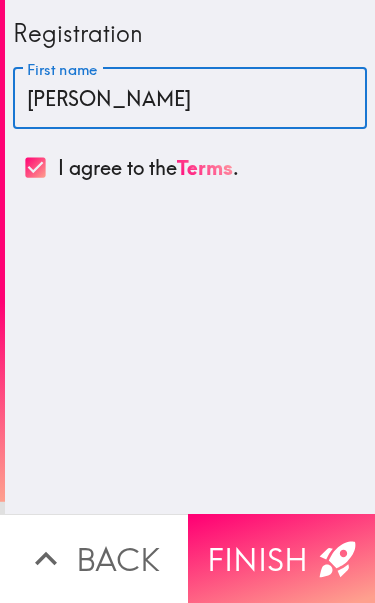 click on "Finish" at bounding box center [282, 558] 